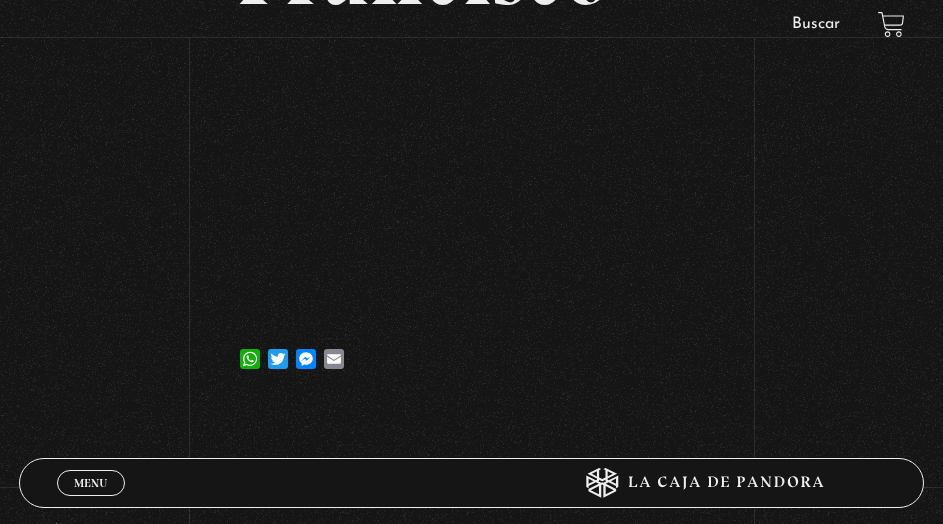 scroll, scrollTop: 300, scrollLeft: 0, axis: vertical 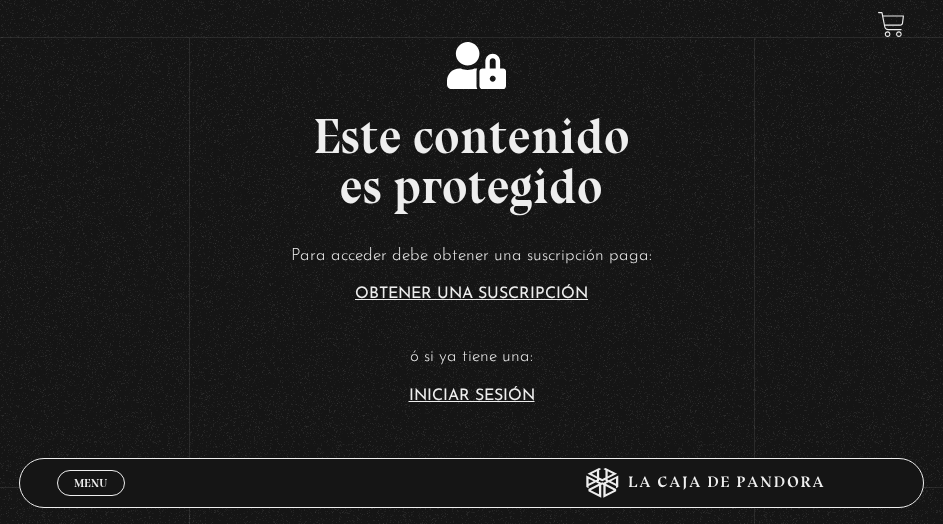 click on "Iniciar Sesión" at bounding box center (472, 396) 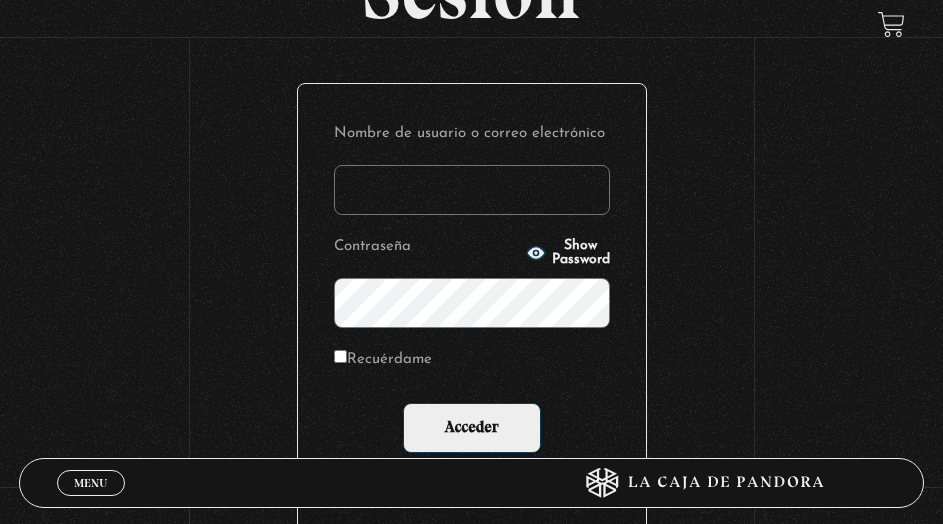 scroll, scrollTop: 200, scrollLeft: 0, axis: vertical 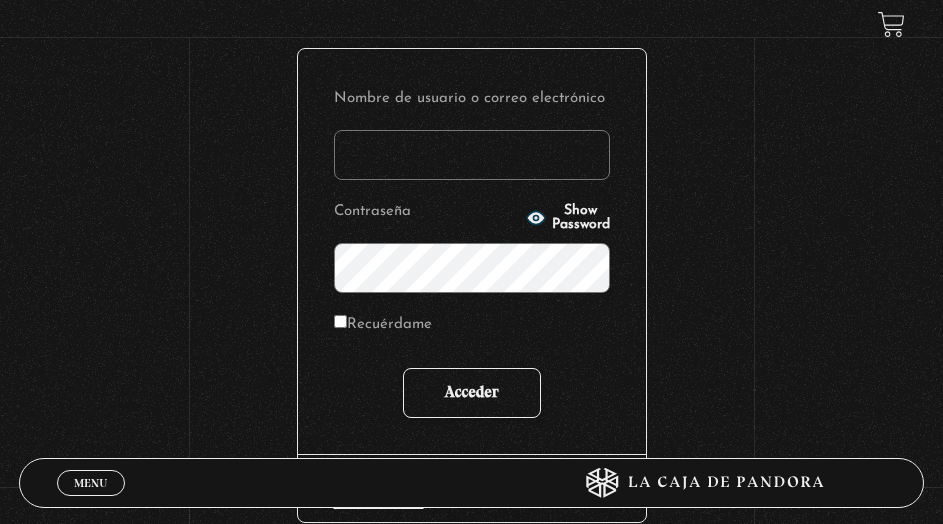 type on "kathy.villamu93@gmail.com" 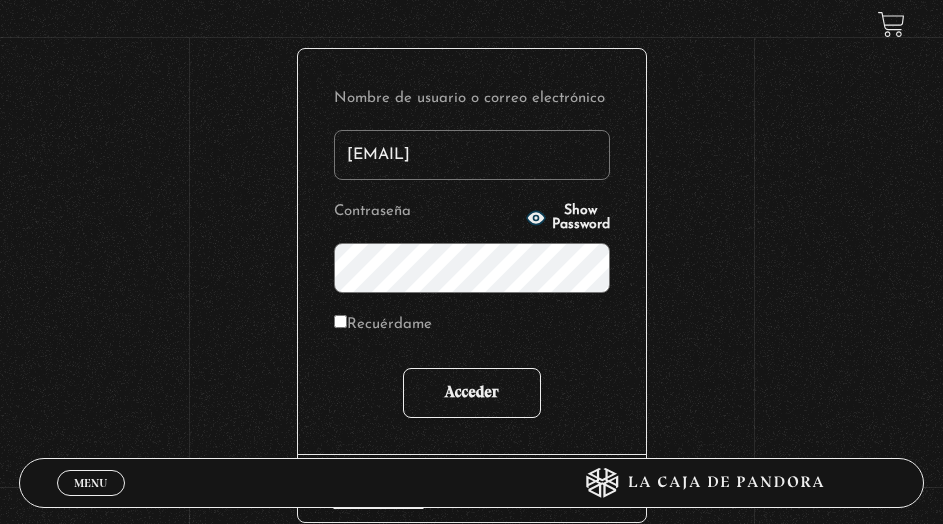 click on "Acceder" at bounding box center (472, 393) 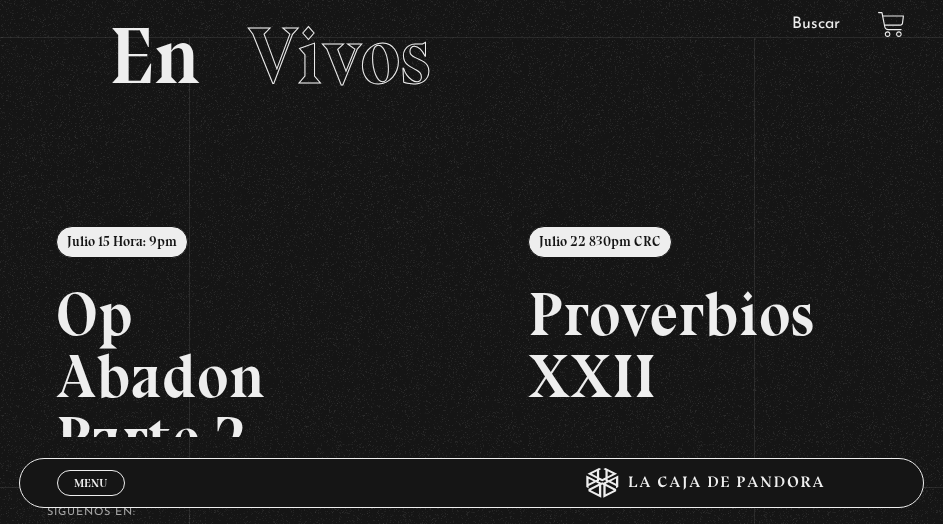 scroll, scrollTop: 0, scrollLeft: 0, axis: both 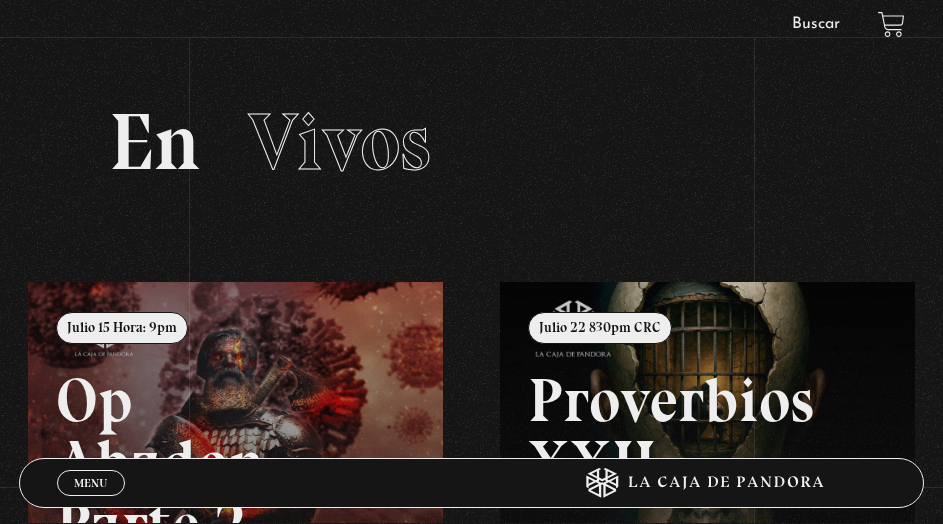 click on "ingresar  al sitio
Ver Video
Más Información
Solicitar
Por favor coloque su dispositivo en posición vertical para ver el sitio web.
[FIRST] [LAST] [LAST]
En vivos
Pandora
Centinelas
Preguntas Frecuentes
Contacto / Soporte
¿Qué es Pandora Centinelas?
Tienda Pandora
Donaciones
Próximos Eventos
Configuración
Mi cuenta
Cancelación de suscripción
Salir
SÍguenos en:
Menu Cerrar
[FIRST] [LAST] [LAST]
En vivos
Pandora" at bounding box center (471, 439) 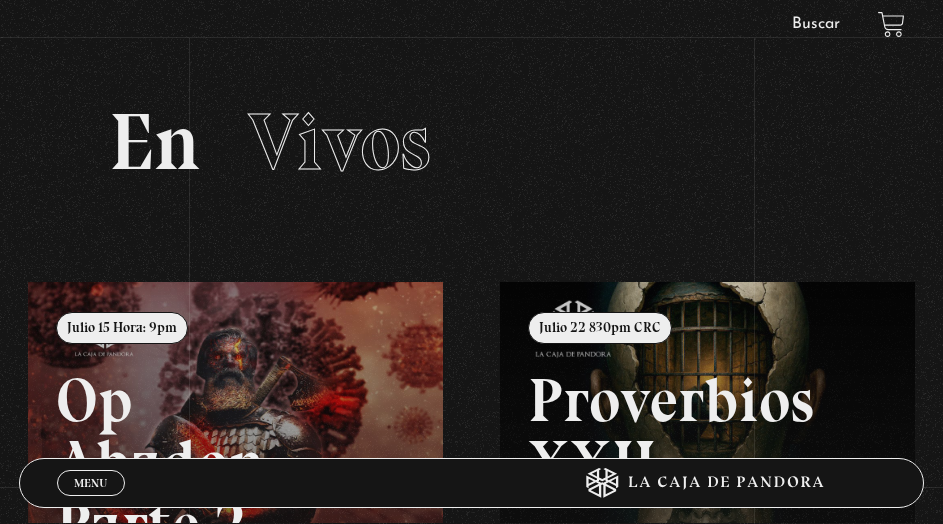 click on "Buscar" at bounding box center (816, 24) 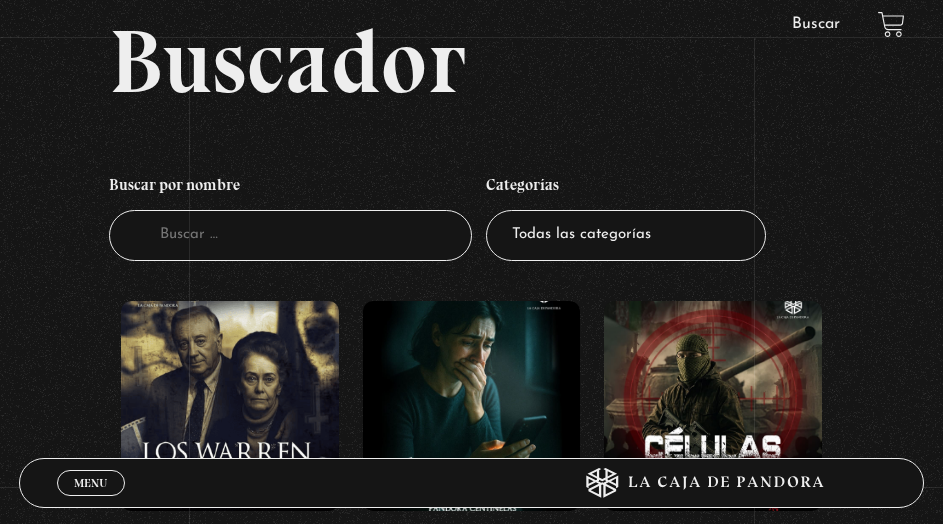 scroll, scrollTop: 0, scrollLeft: 0, axis: both 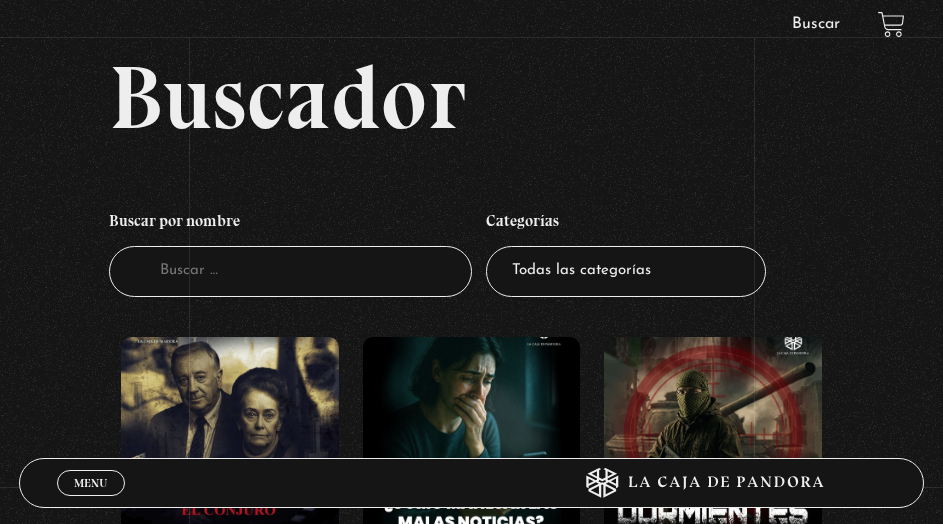 click on "Todas las categorías
11:11 Humanitario  (1)
Amo los Lunes  (2)
Análisis de series y películas  (23)
Asesinos Seriales  (2)
Centinelas  (113)
Charlas  (8)
Entrevistas  (7)
Hacktivismo  (5)
Mercado  (1)
Mundo Espiritual  (20)
Nuevo Orden Mundial NWO  (80)
Pandora Bio  (24)
Pandora Prepper  (23)
Pandora Tour  (3)
Paranormal  (11)
Pastelería  (1)
Peligros en la web  (4)
Regulares  (1)
Teorías de Conspiración  (7)" at bounding box center [626, 271] 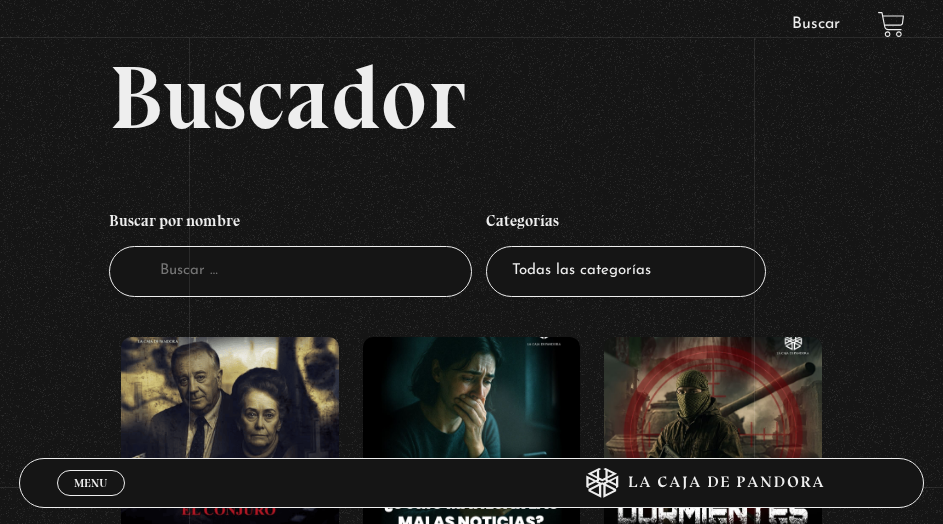 click on "Buscador" at bounding box center (516, 97) 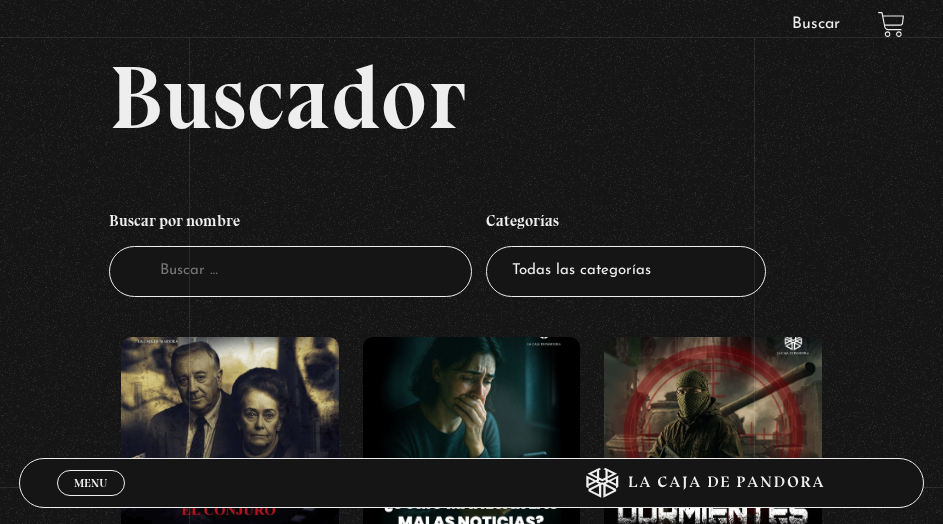 click on "Buscar" at bounding box center [816, 24] 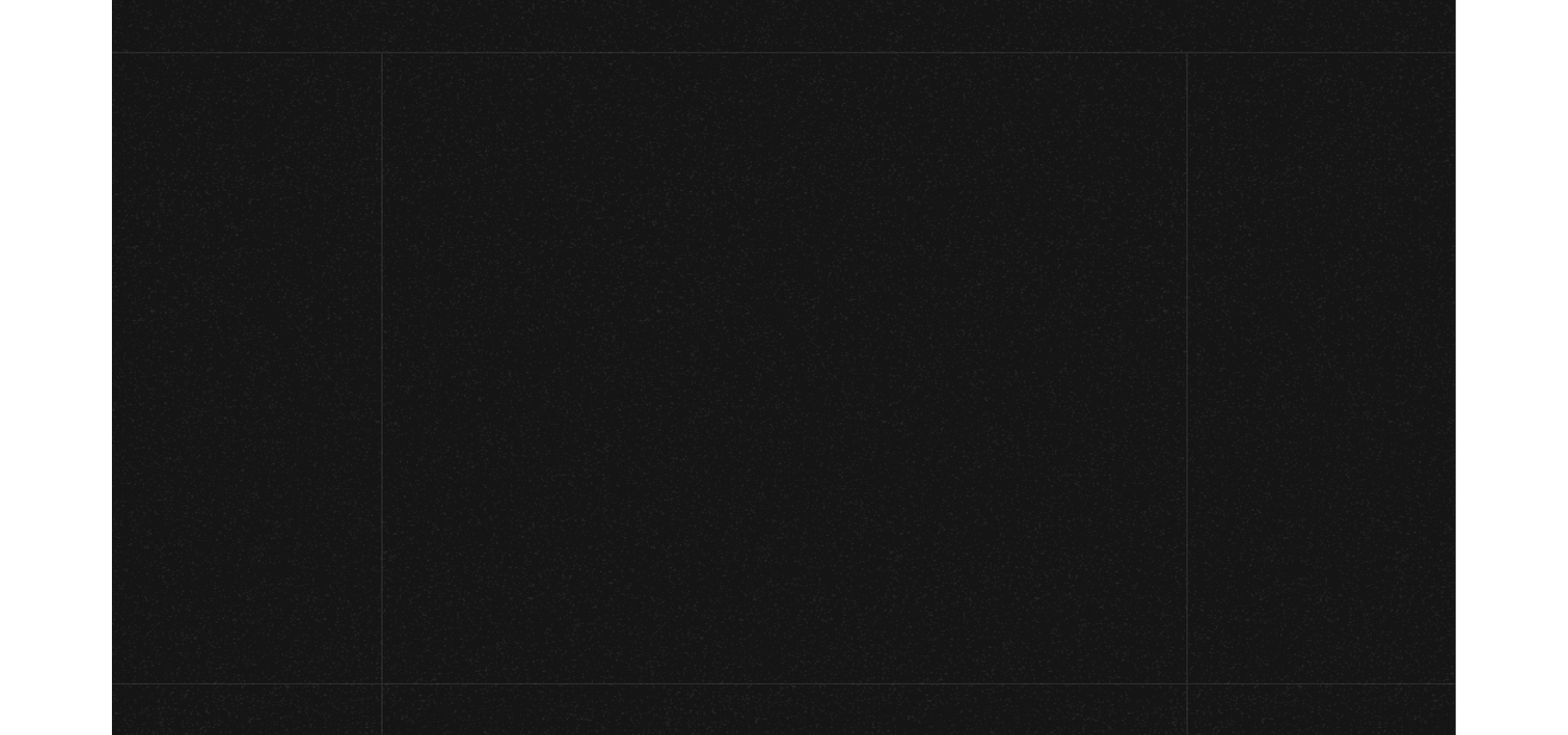 scroll, scrollTop: 0, scrollLeft: 0, axis: both 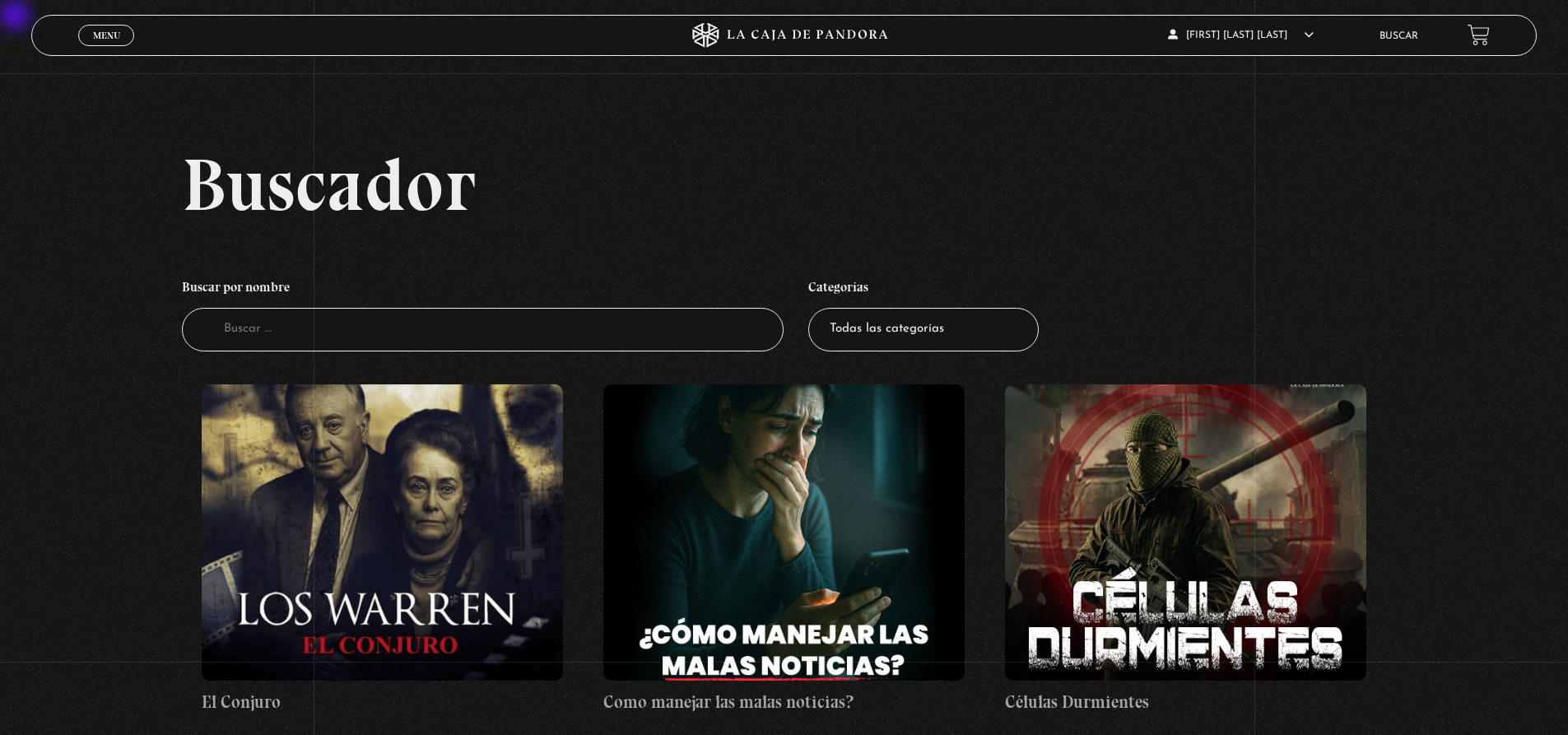 click on "Menu" at bounding box center (106, 35) 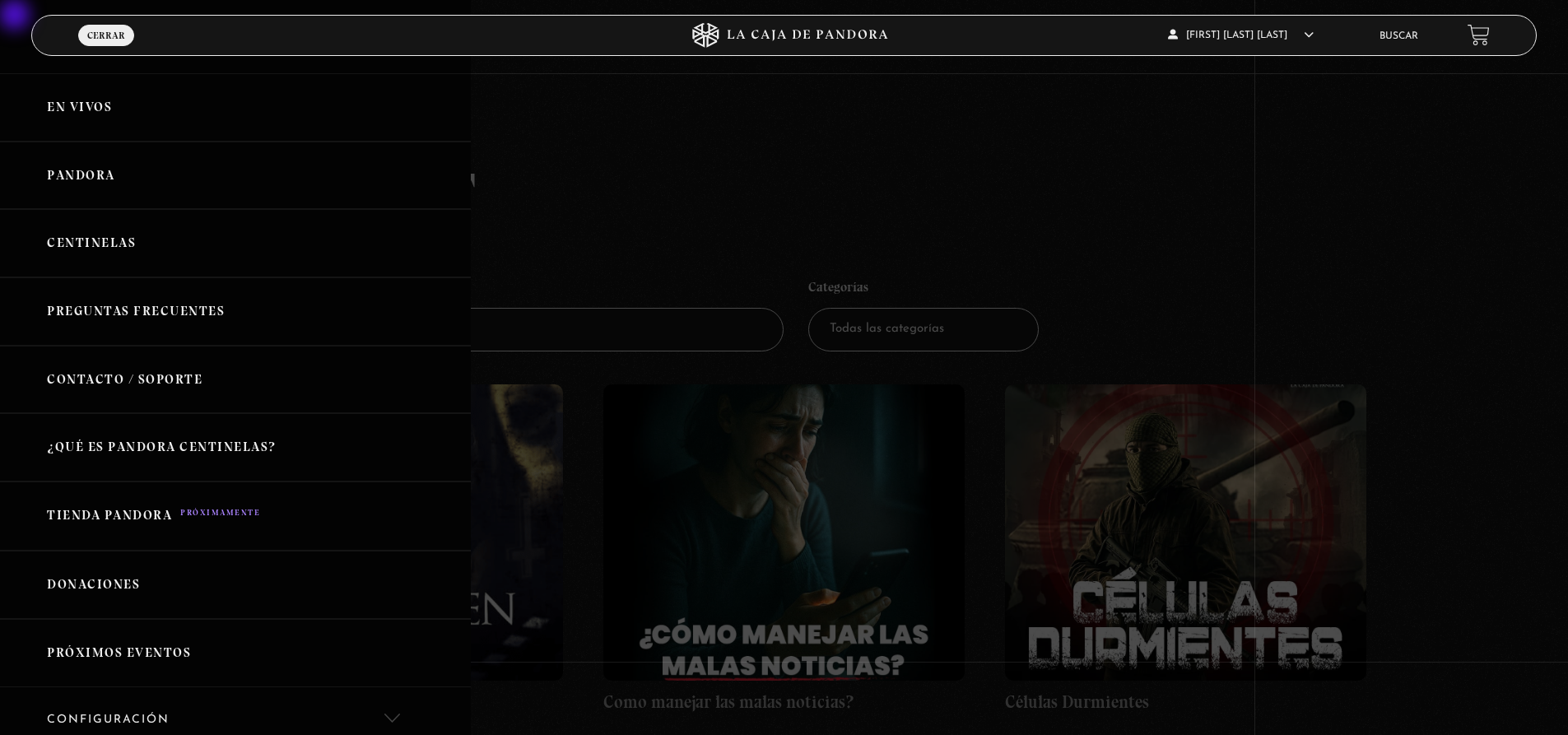 click on "Pandora" at bounding box center [235, 175] 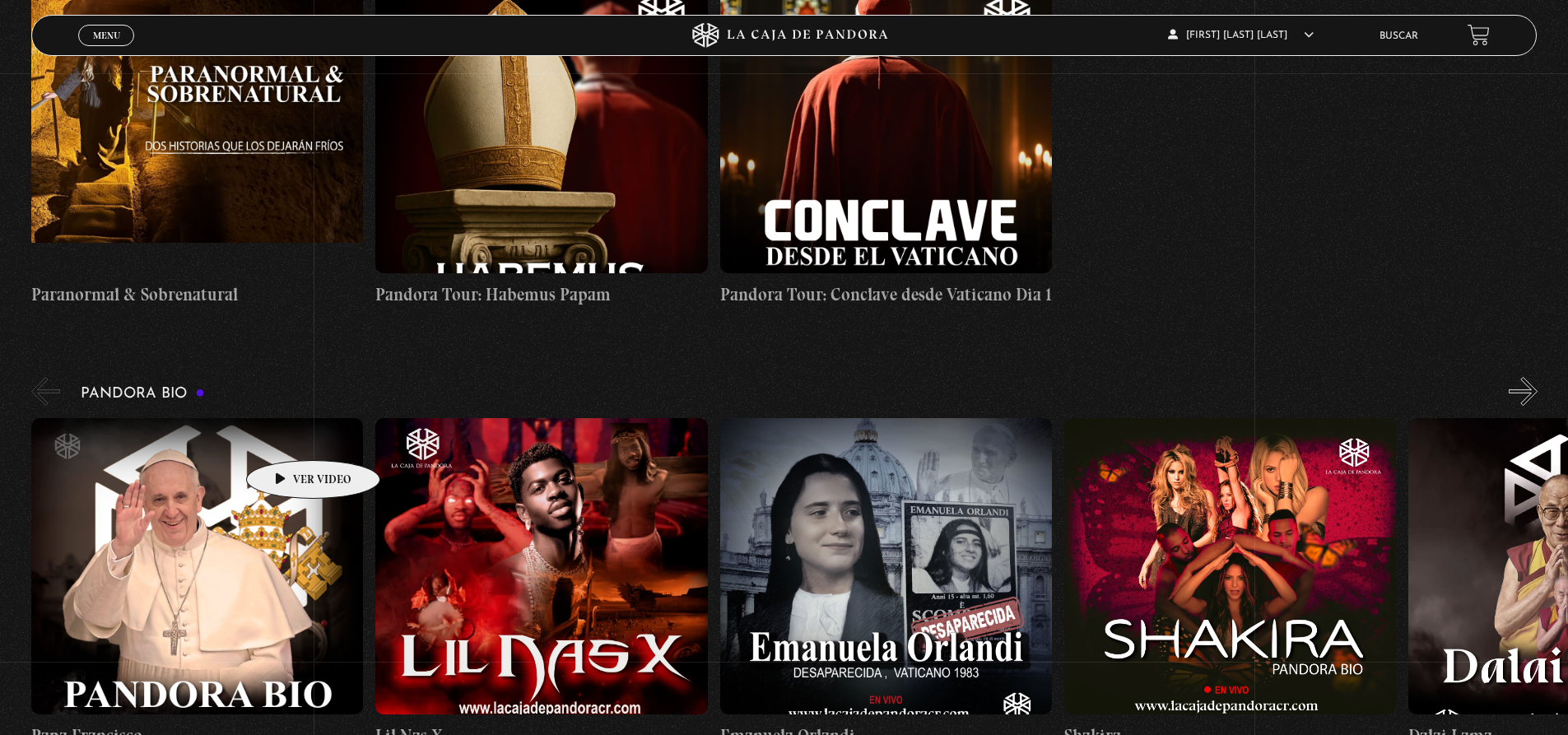 scroll, scrollTop: 2469, scrollLeft: 0, axis: vertical 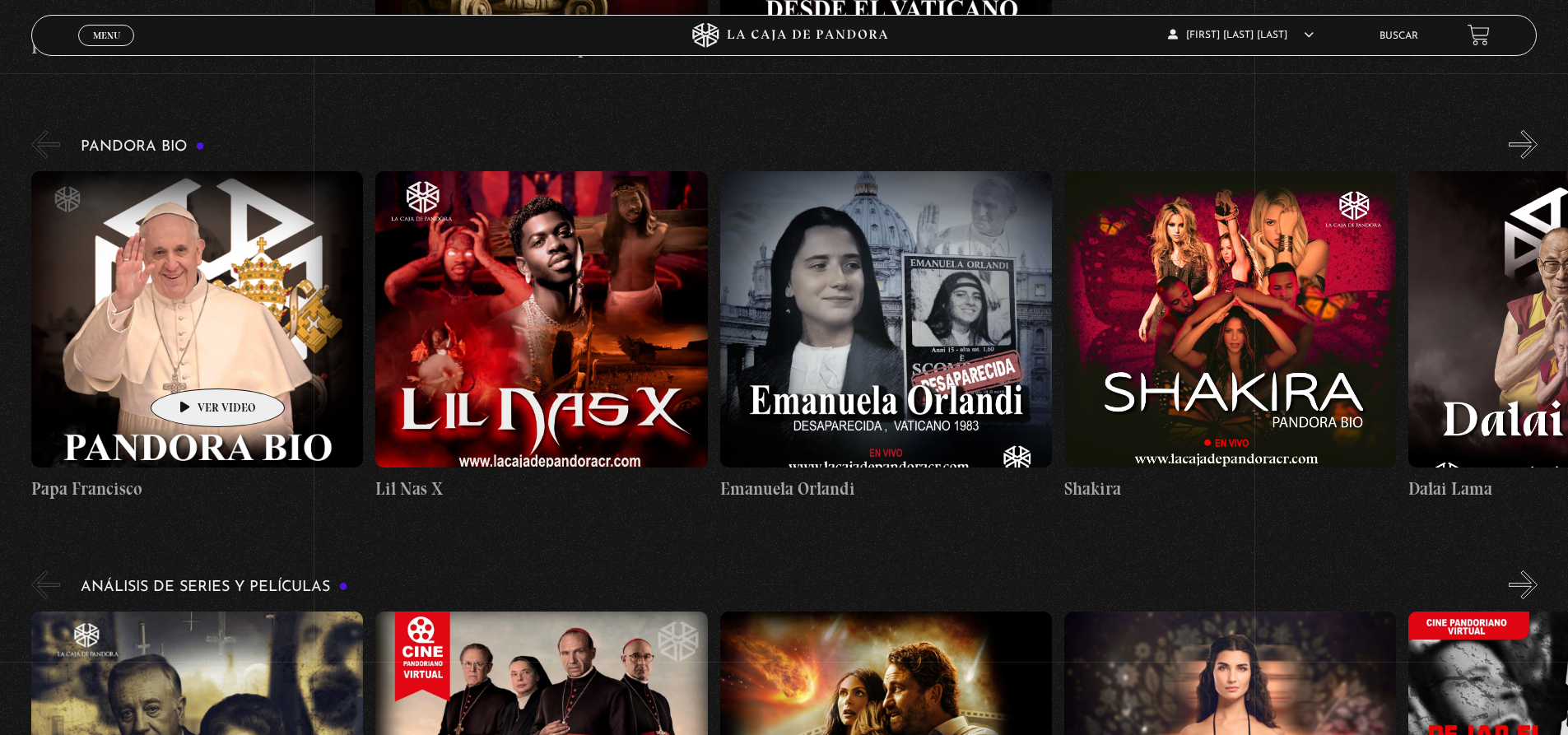 click at bounding box center (197, 319) 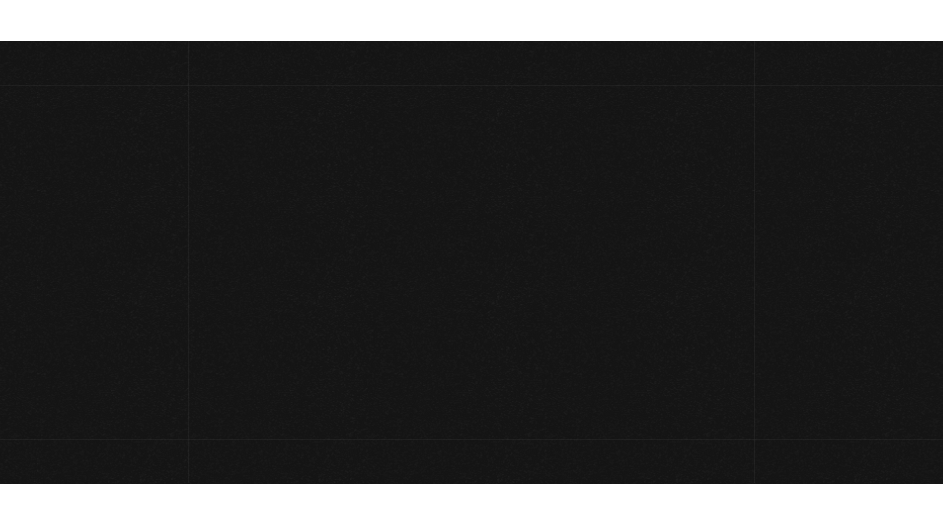 scroll, scrollTop: 0, scrollLeft: 0, axis: both 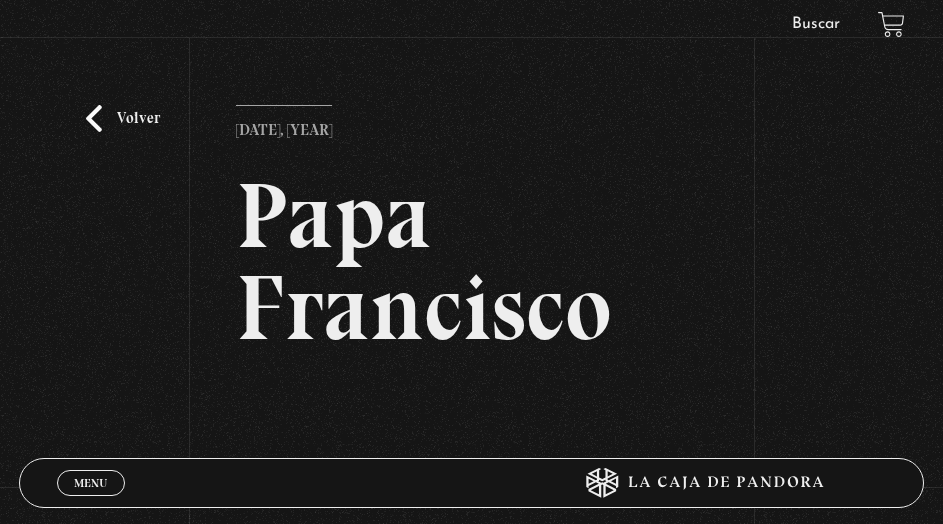 click on "Volver
[DATE], [YEAR]
[FIRST] [LAST]
WhatsApp Twitter Messenger Email" at bounding box center [471, 396] 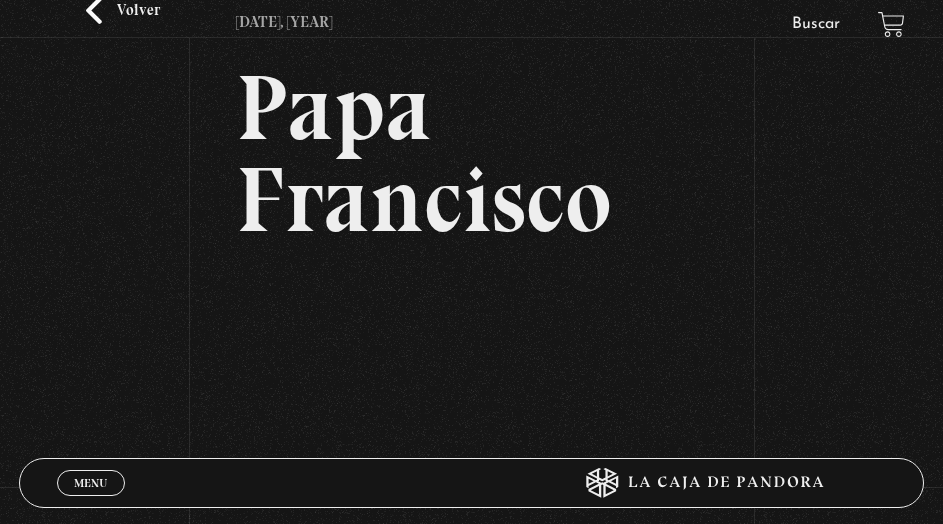 scroll, scrollTop: 300, scrollLeft: 0, axis: vertical 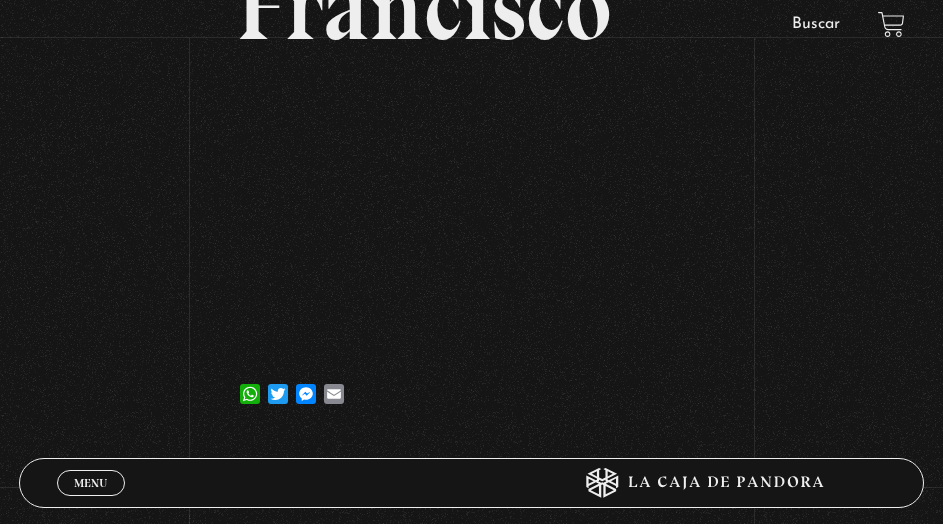 click on "Volver
[DATE], [YEAR]
[FIRST] [LAST]
WhatsApp Twitter Messenger Email" at bounding box center (471, 96) 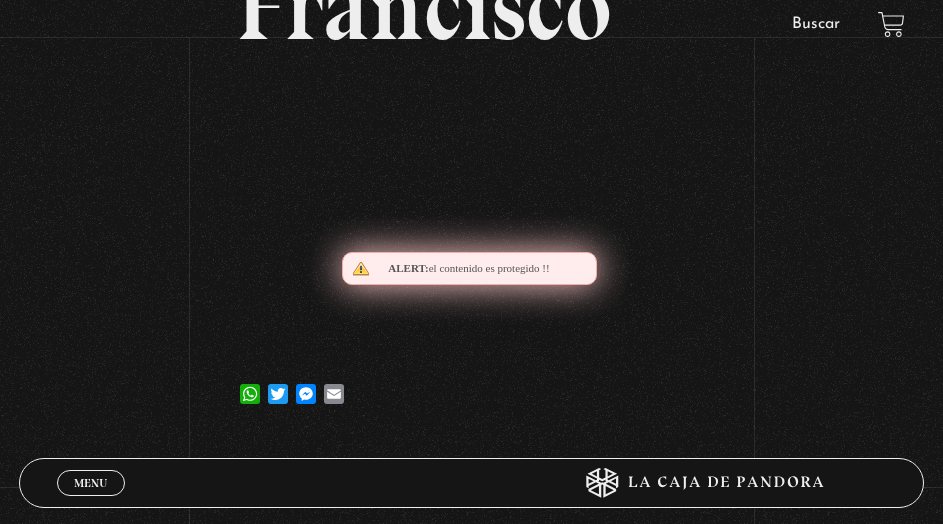 click on "Volver
[DATE], [YEAR]
[FIRST] [LAST]
WhatsApp Twitter Messenger Email" at bounding box center (471, 123) 